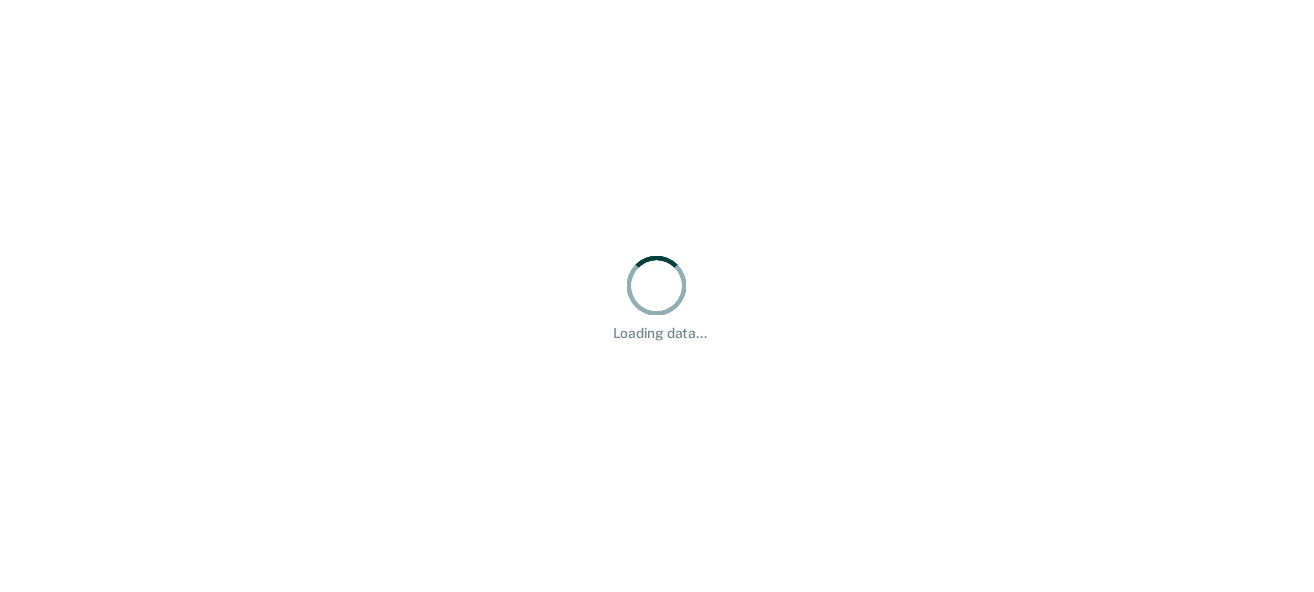 scroll, scrollTop: 0, scrollLeft: 0, axis: both 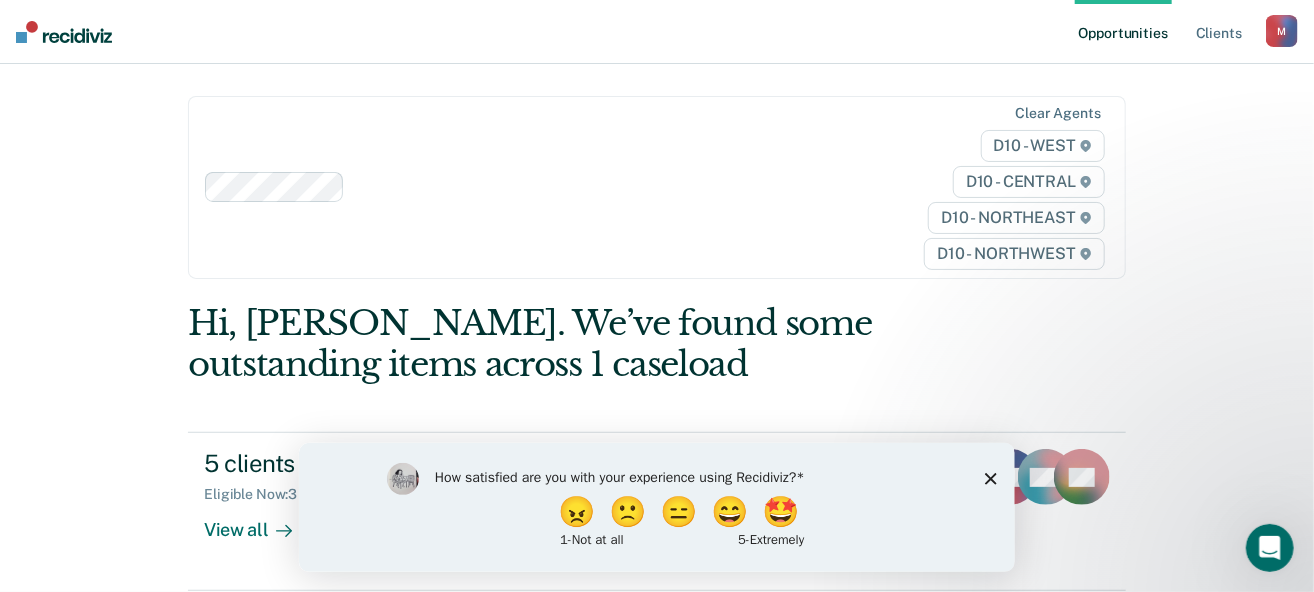 drag, startPoint x: 1327, startPoint y: 212, endPoint x: 780, endPoint y: 381, distance: 572.512 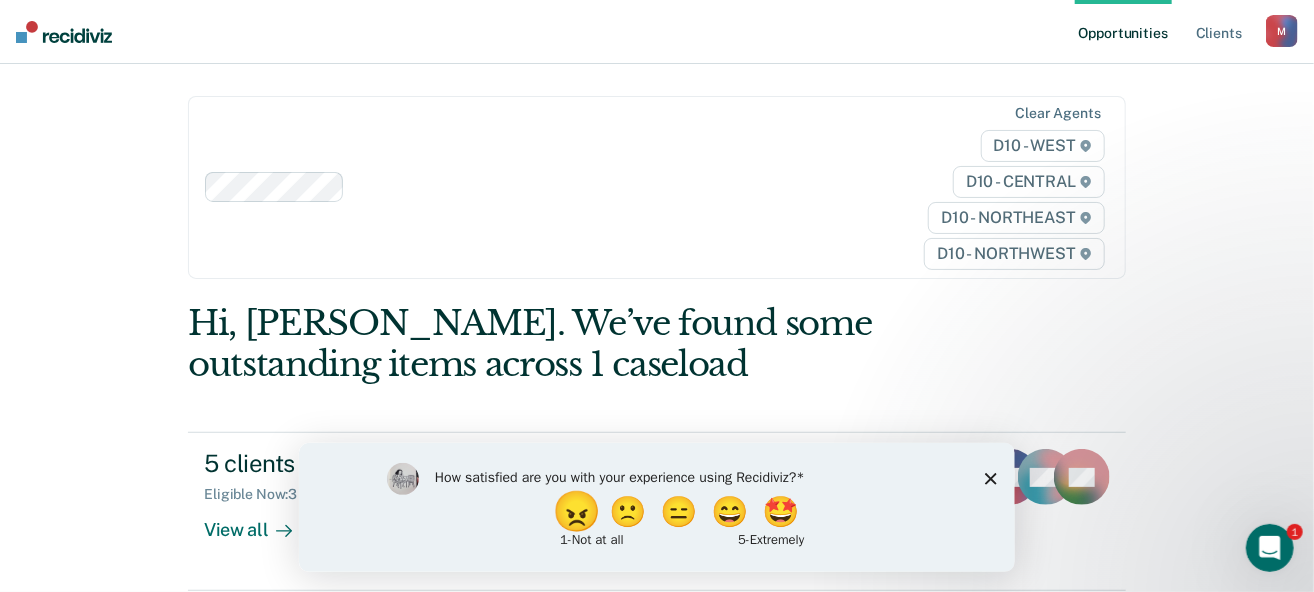 click on "😠" at bounding box center (578, 511) 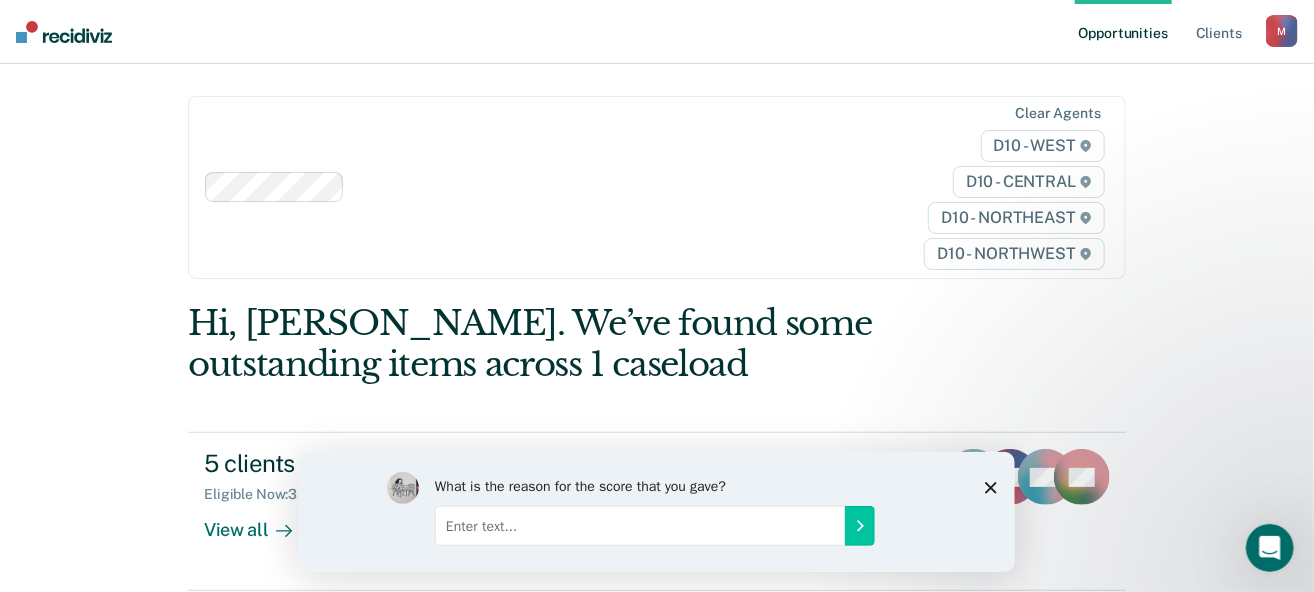 scroll, scrollTop: 77, scrollLeft: 0, axis: vertical 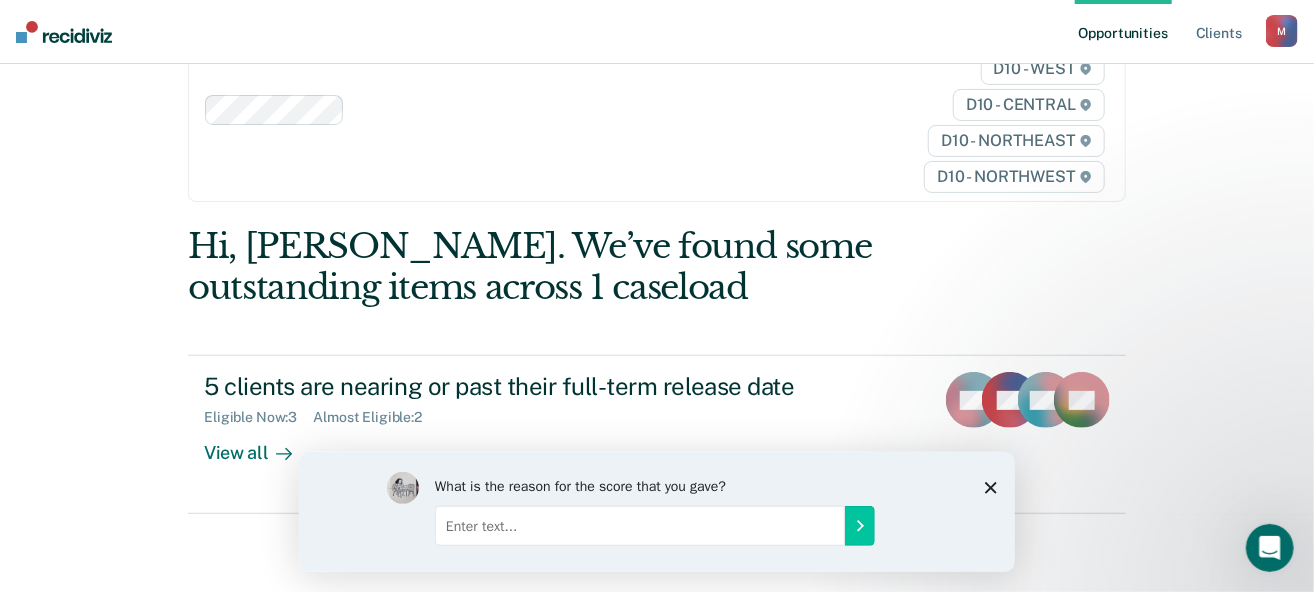 click 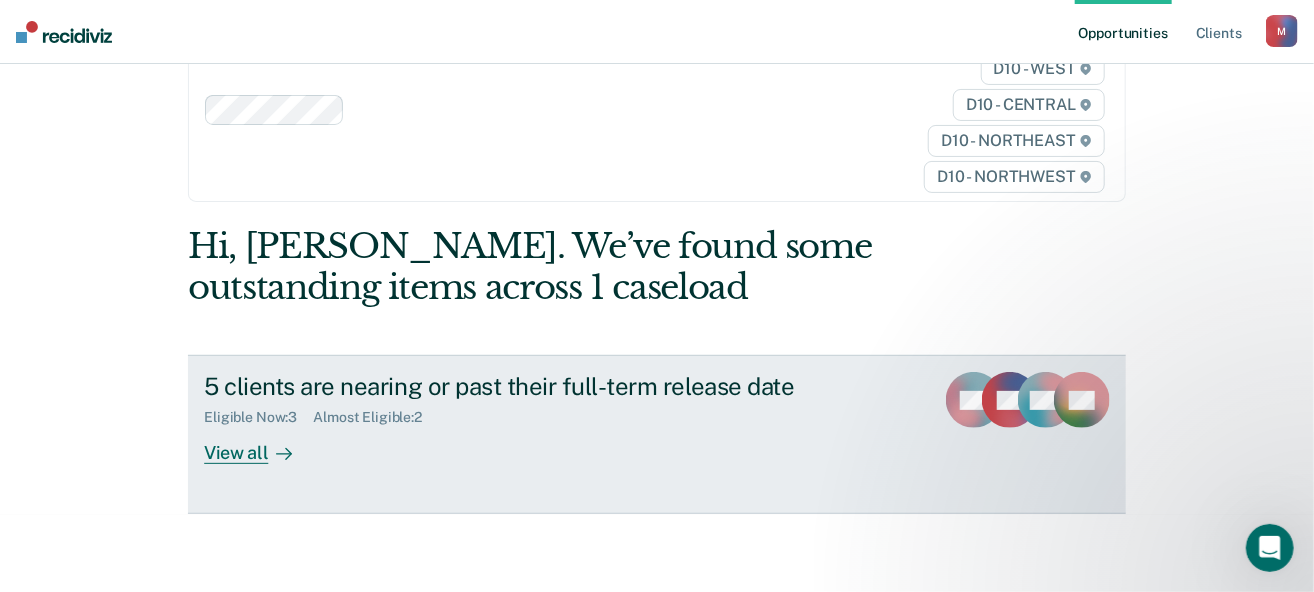 click on "View all" at bounding box center [260, 445] 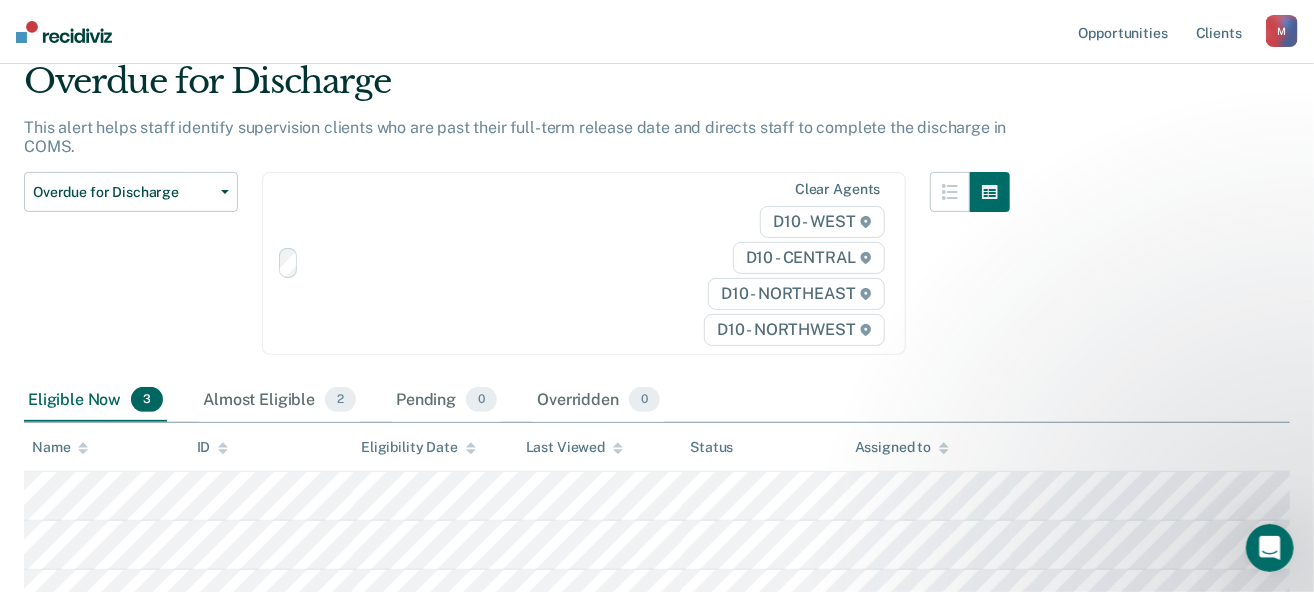 scroll, scrollTop: 0, scrollLeft: 0, axis: both 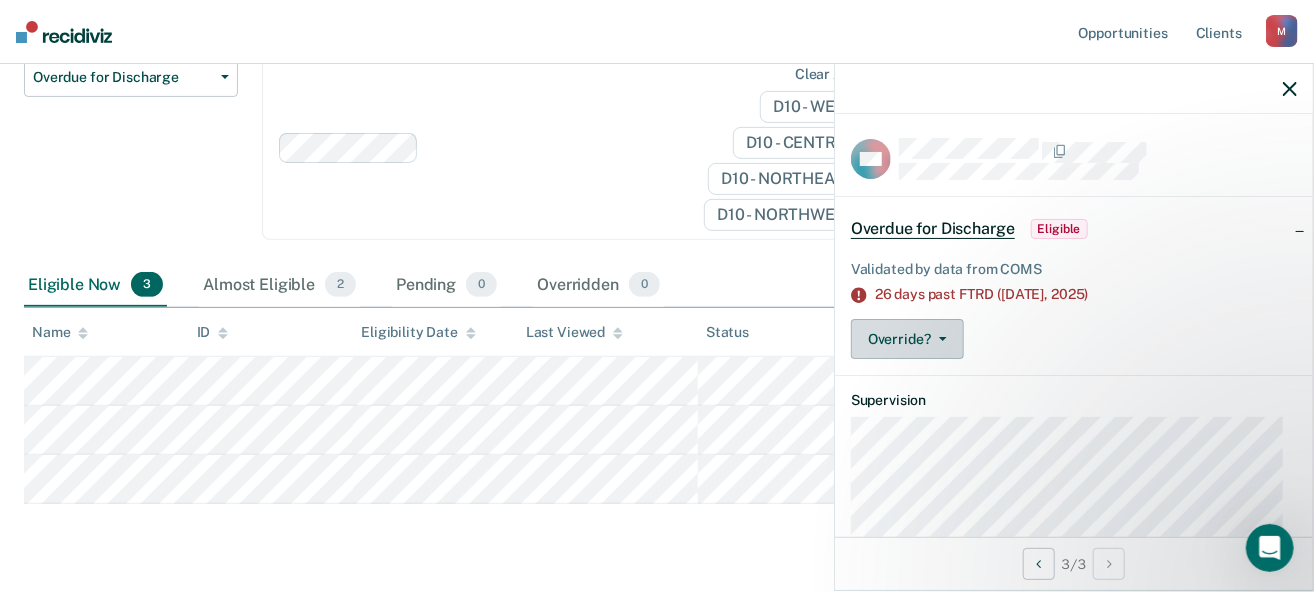 click on "Override?" at bounding box center [907, 339] 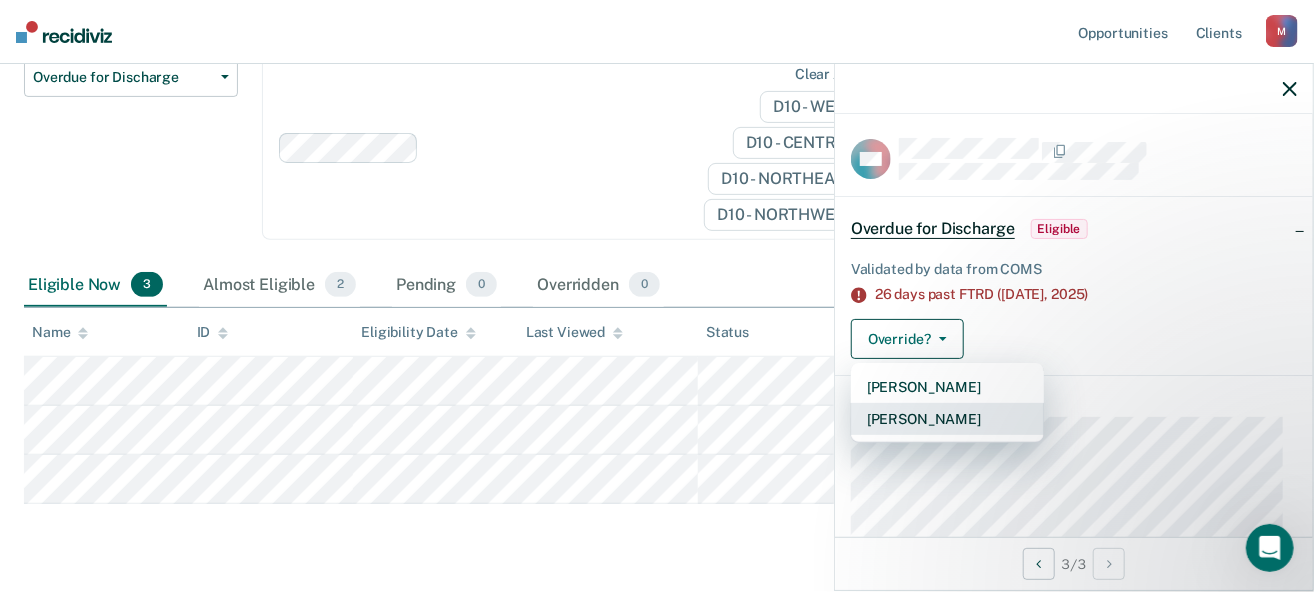 click on "[PERSON_NAME]" at bounding box center (947, 419) 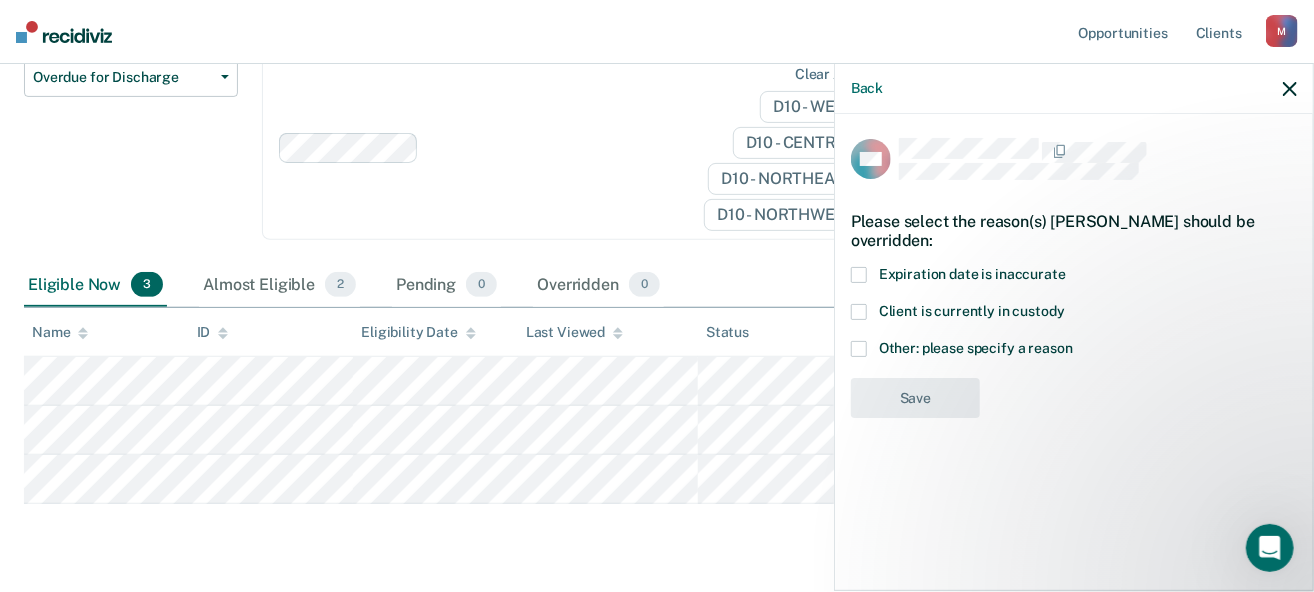 click at bounding box center (859, 349) 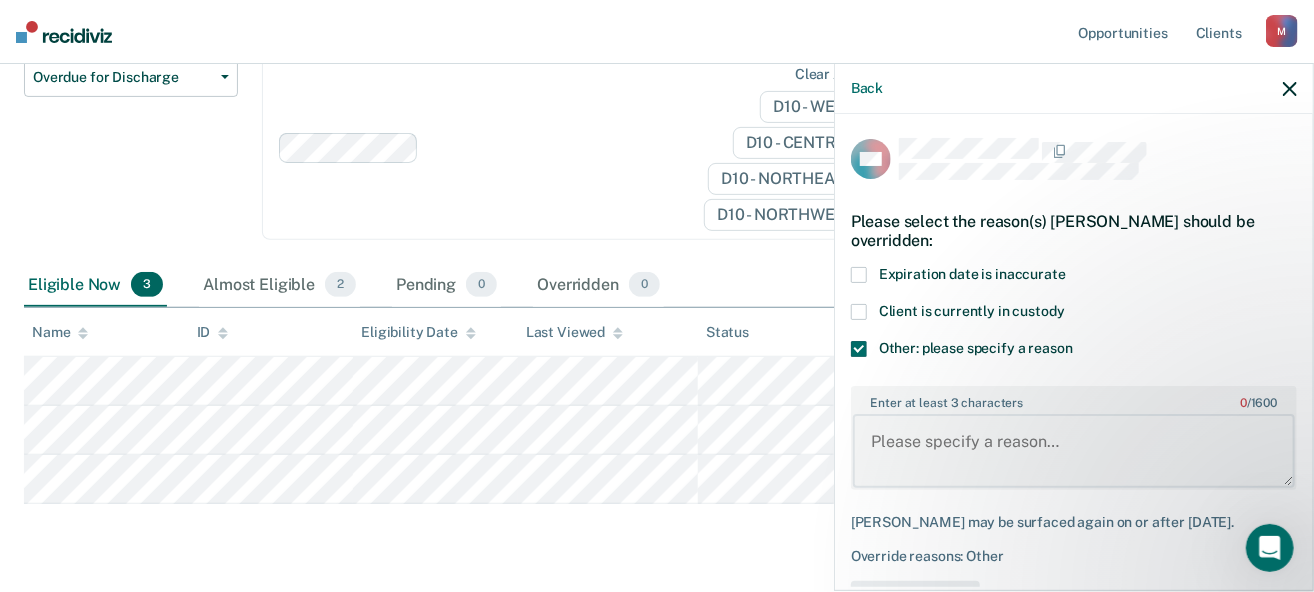 click on "Enter at least 3 characters 0  /  1600" at bounding box center (1074, 451) 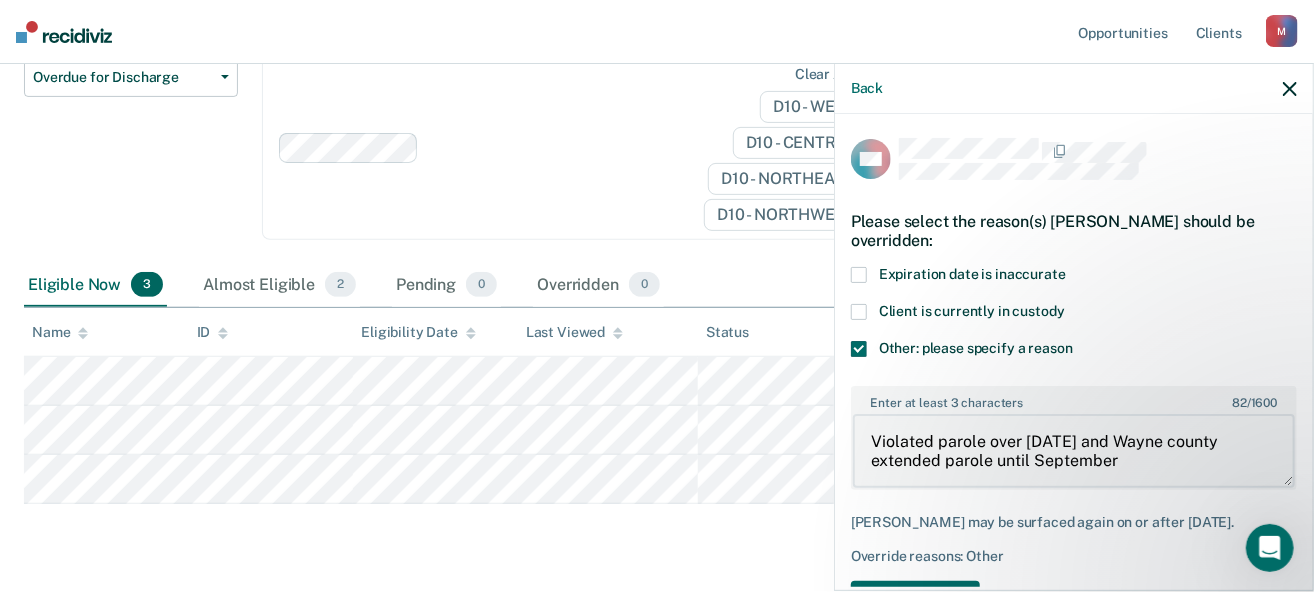 type on "Violated parole over [DATE] and Wayne county extended parole until September" 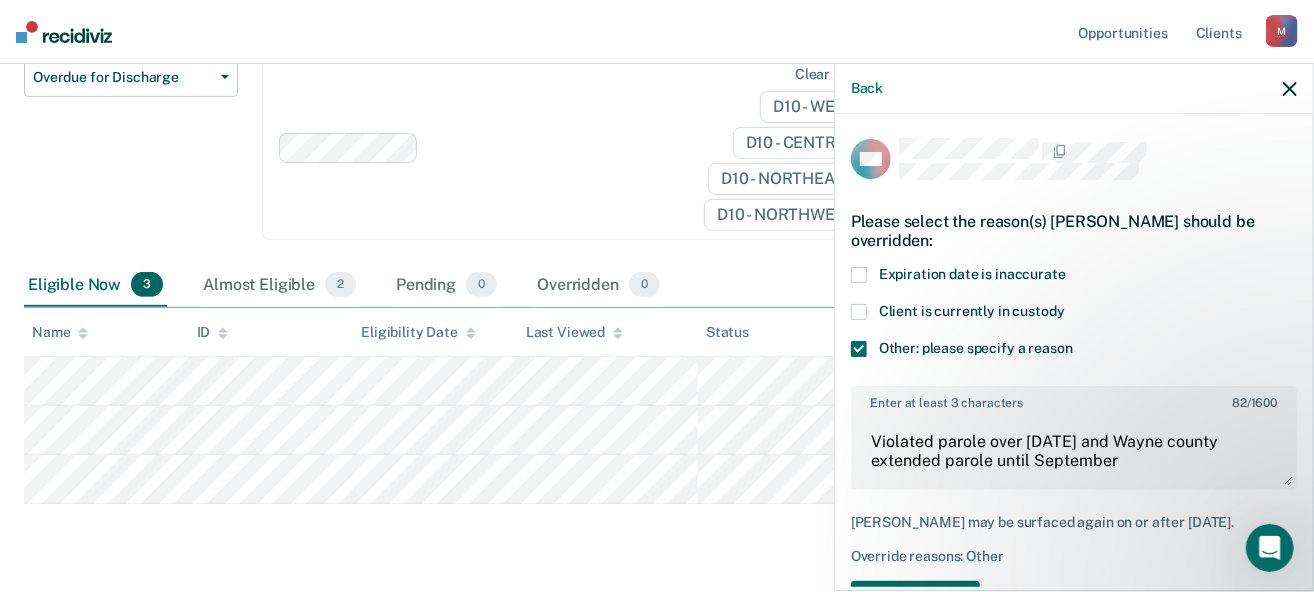 scroll, scrollTop: 82, scrollLeft: 0, axis: vertical 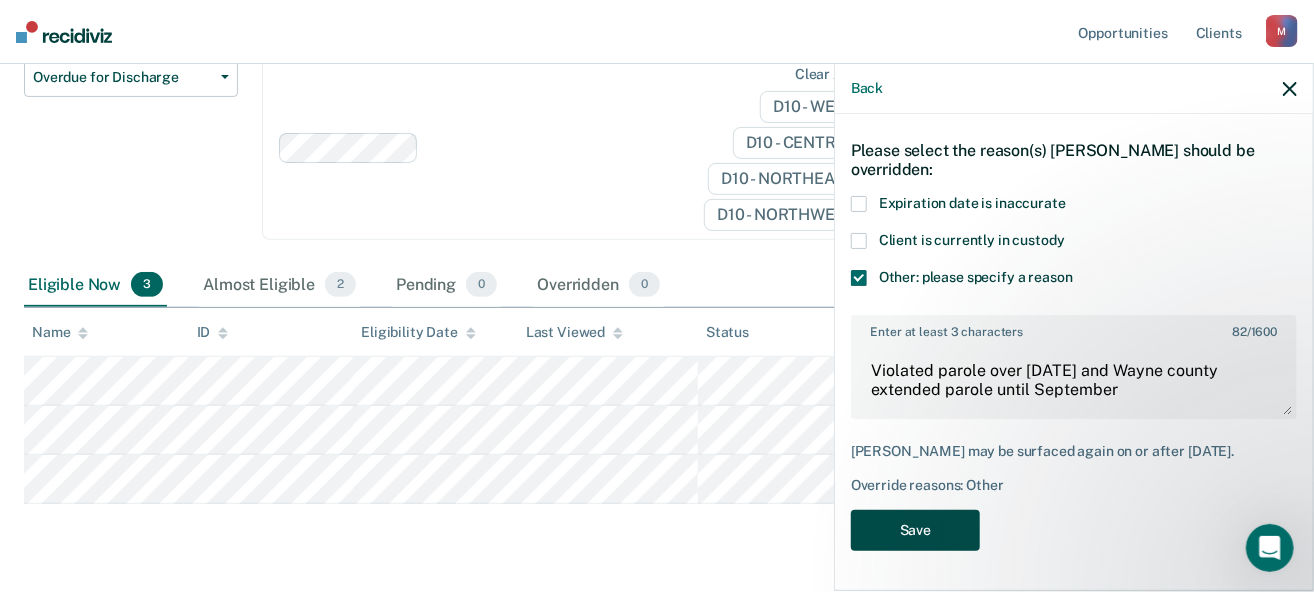 click on "Save" at bounding box center [915, 530] 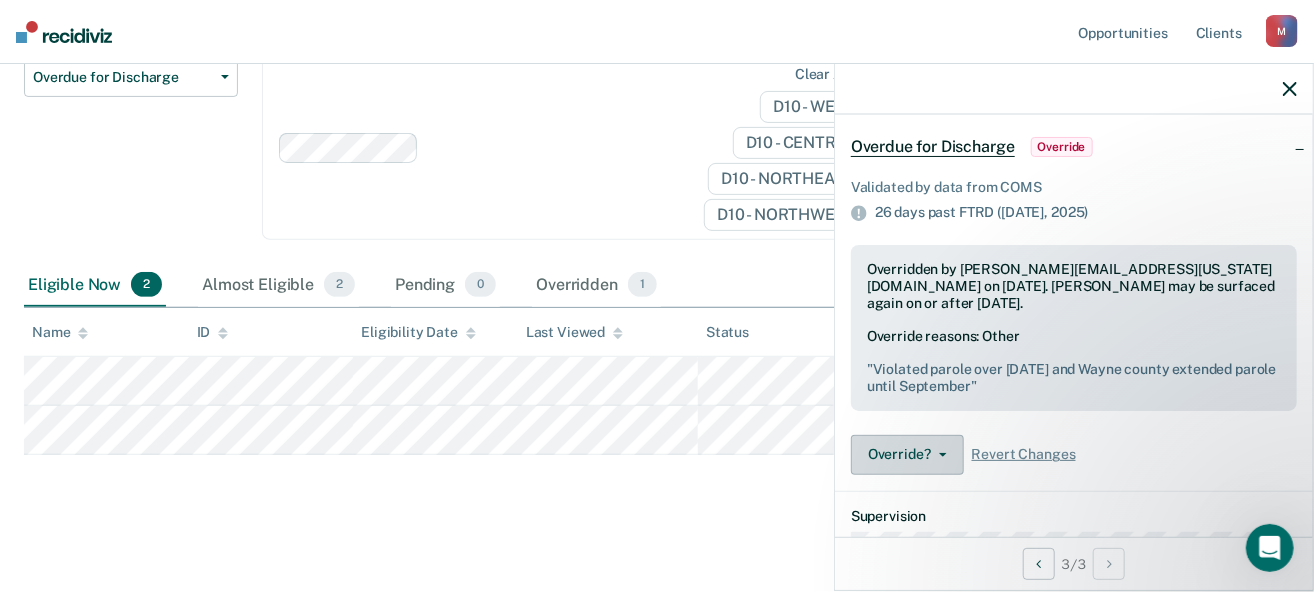 click on "Override?" at bounding box center (907, 455) 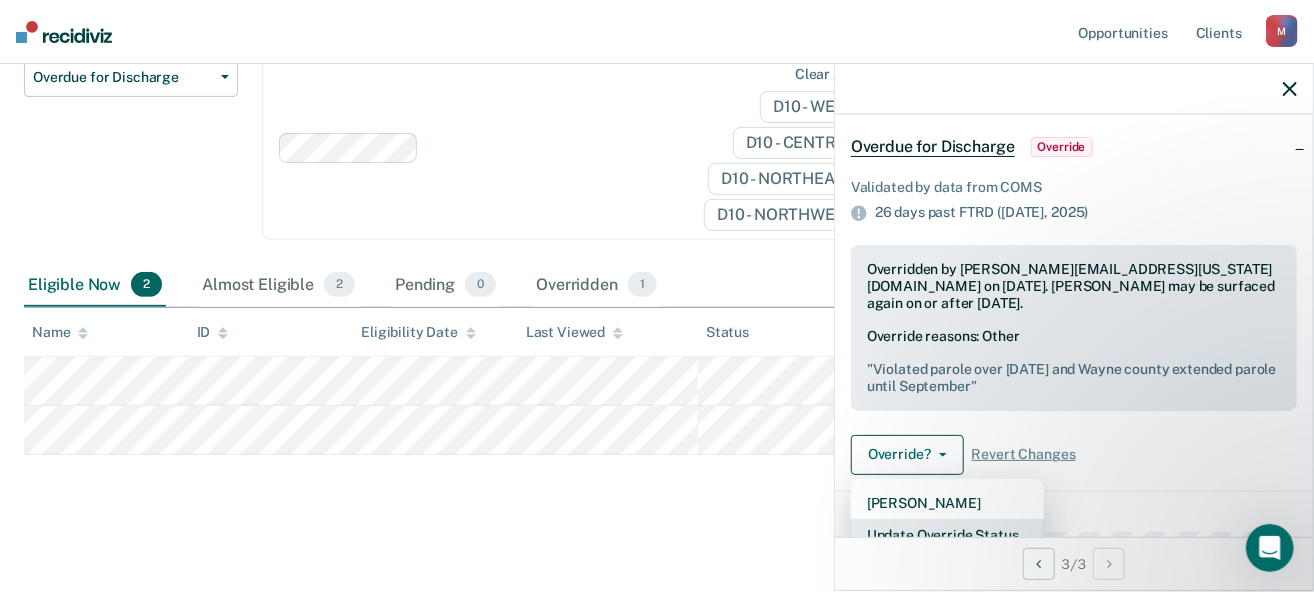 scroll, scrollTop: 91, scrollLeft: 0, axis: vertical 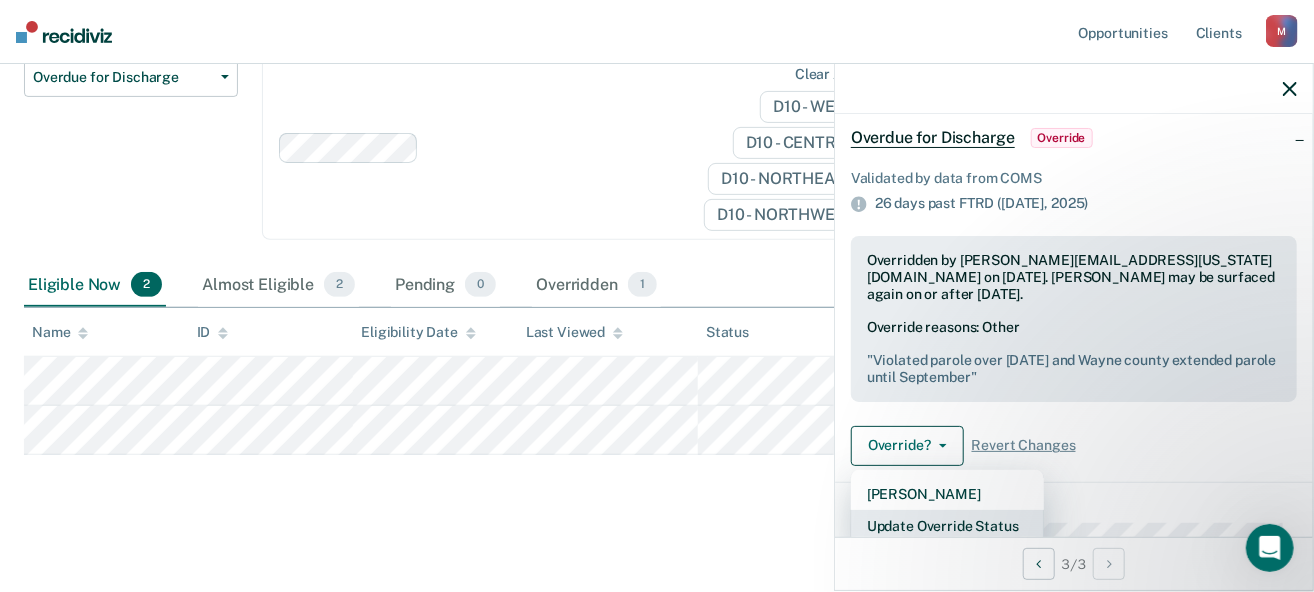click on "Update Override Status" at bounding box center [947, 526] 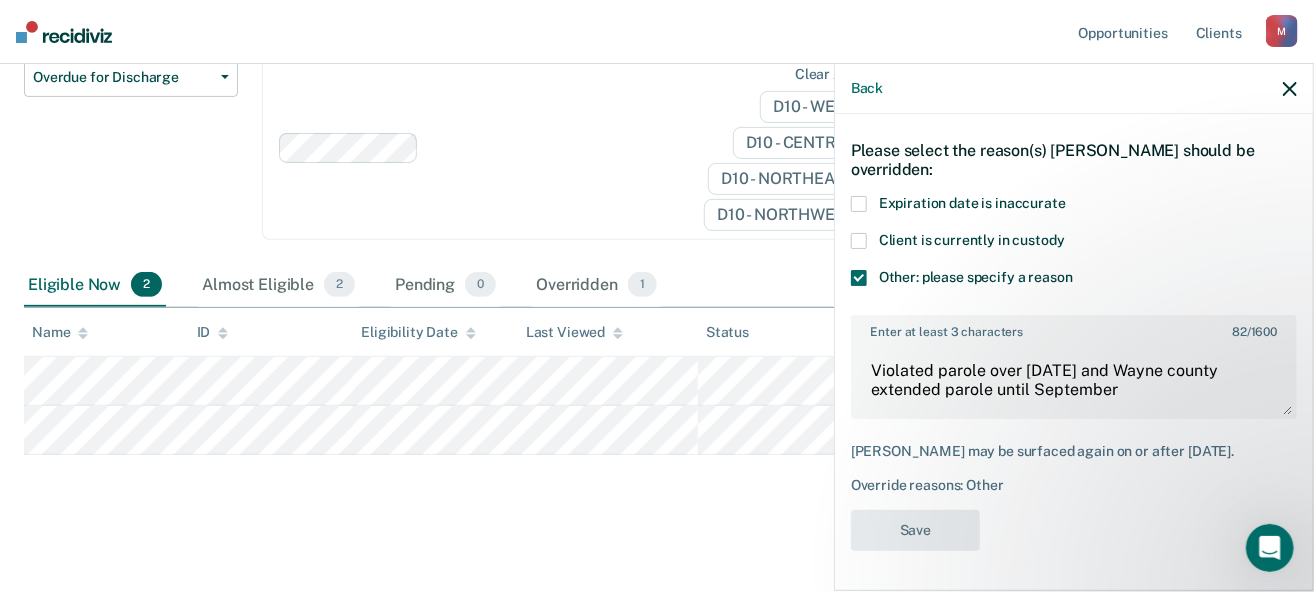 scroll, scrollTop: 65, scrollLeft: 0, axis: vertical 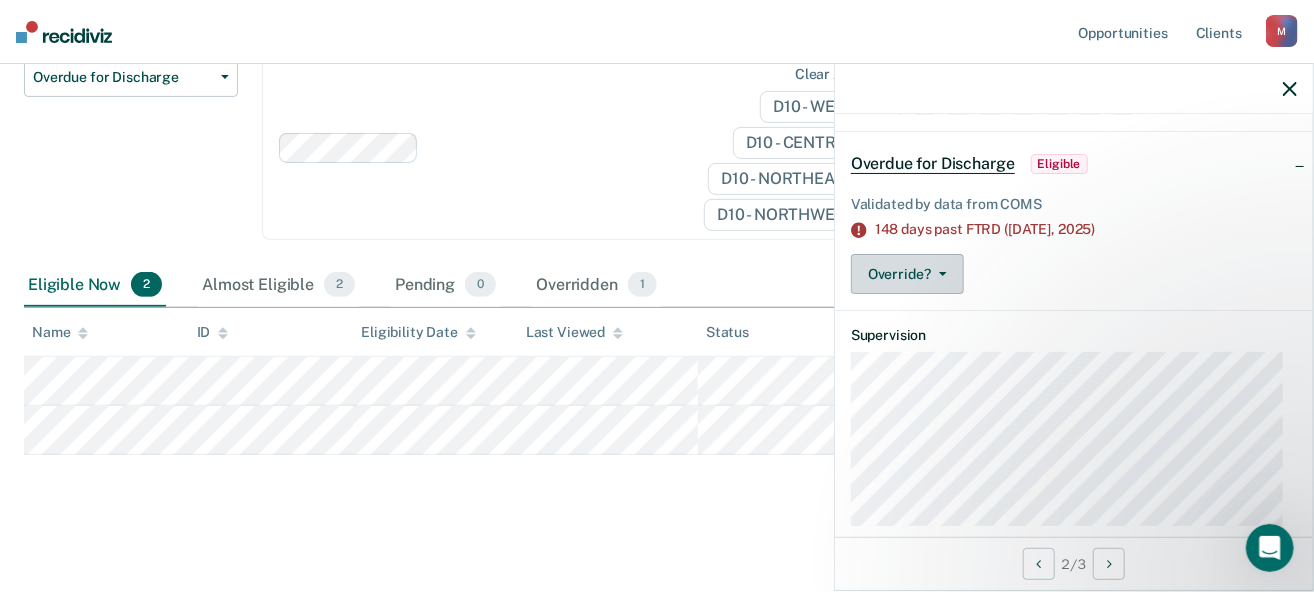 click on "Override?" at bounding box center (907, 274) 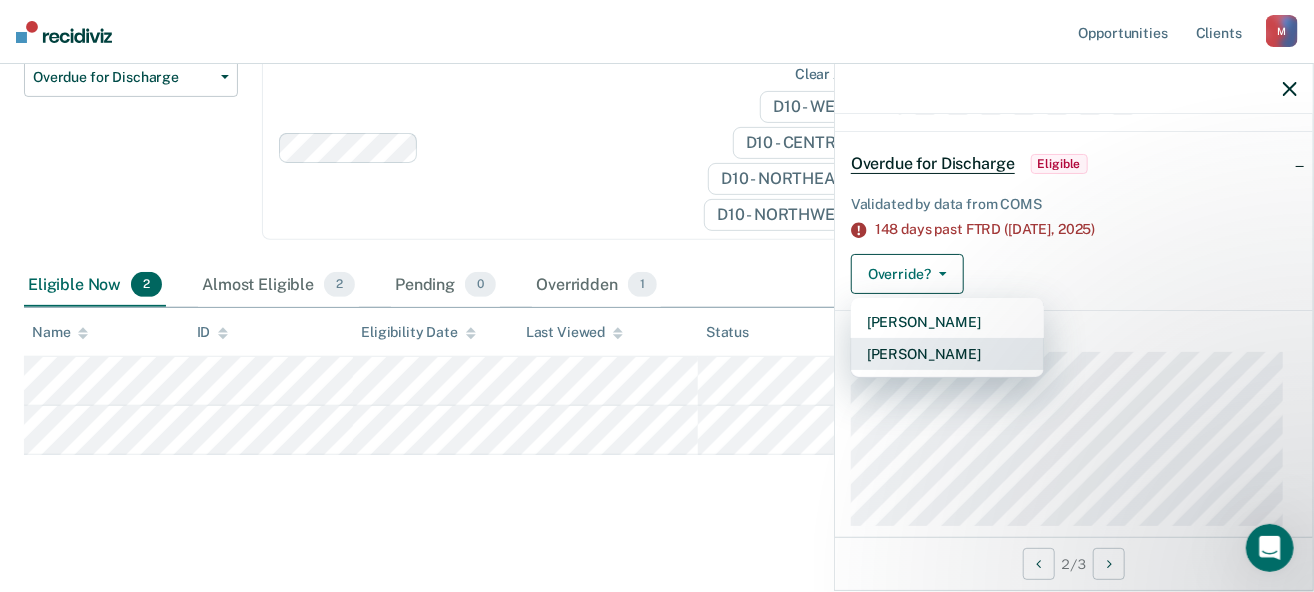 click on "[PERSON_NAME]" at bounding box center (947, 354) 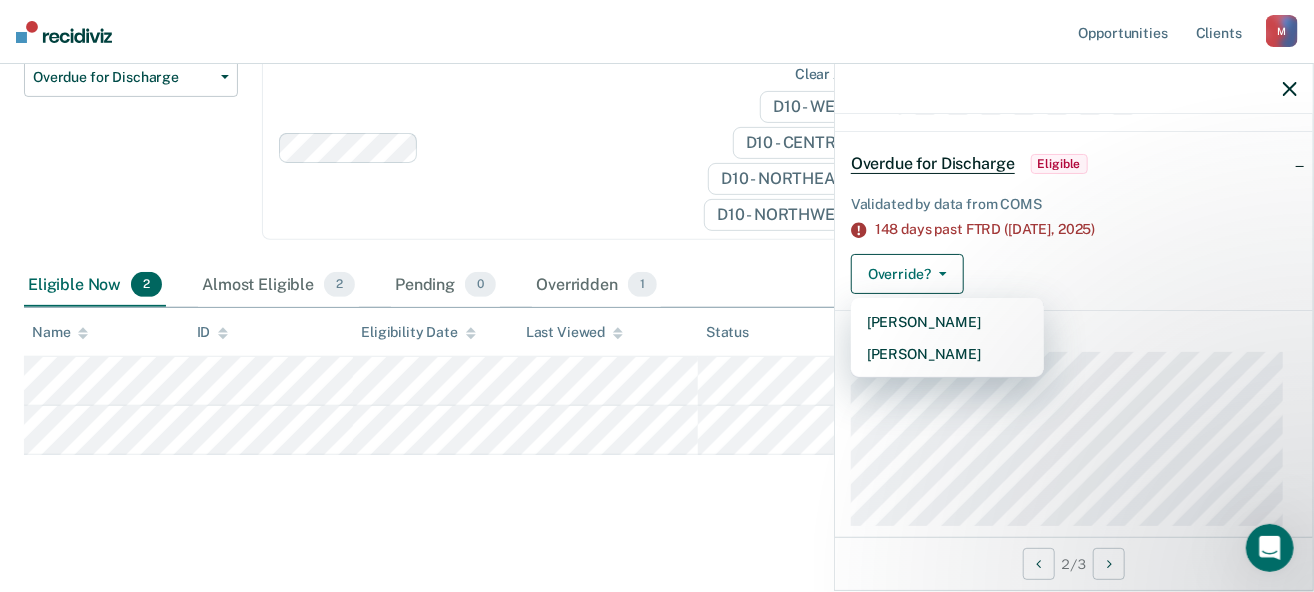 scroll, scrollTop: 0, scrollLeft: 0, axis: both 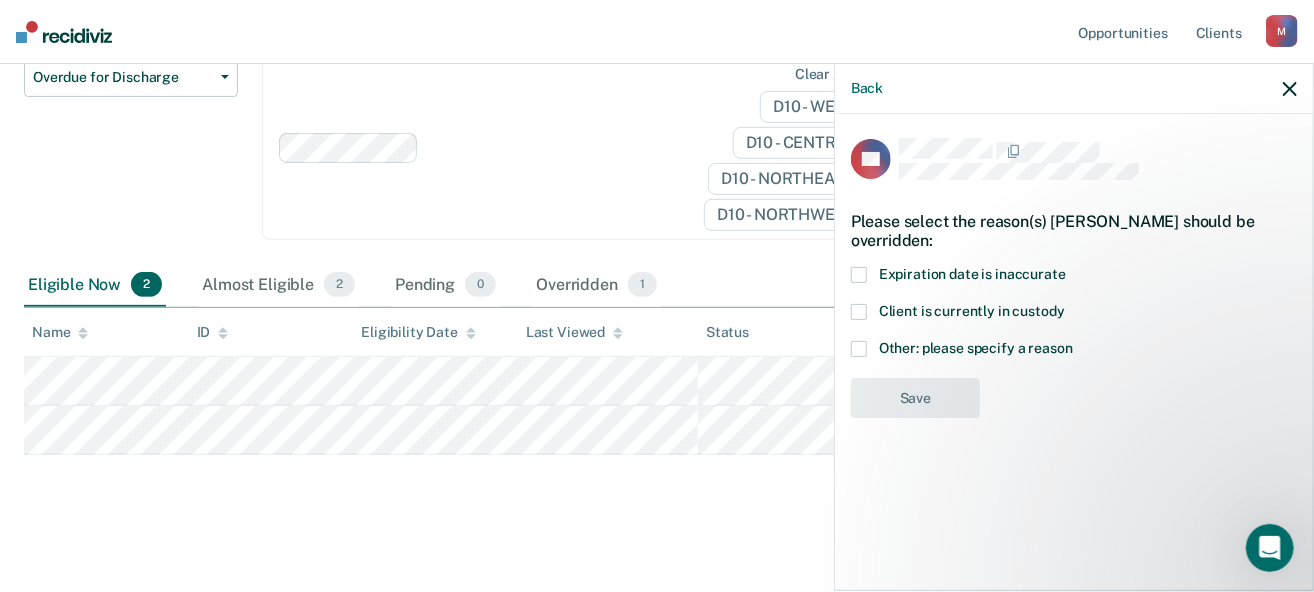 click at bounding box center (859, 349) 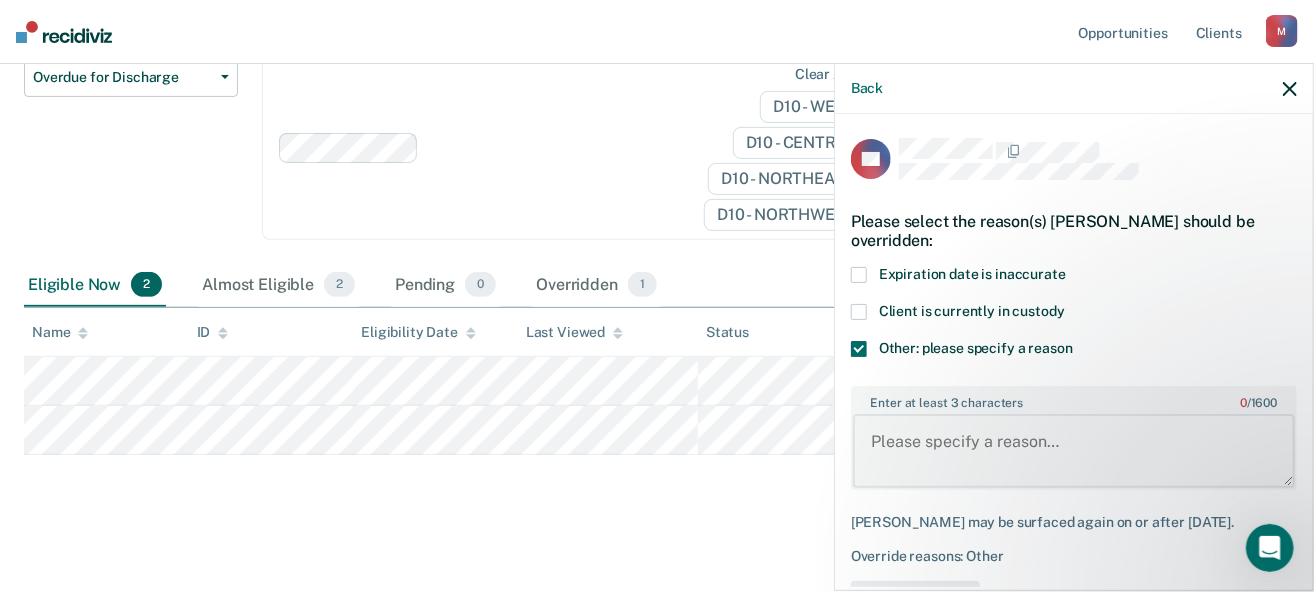 click on "Enter at least 3 characters 0  /  1600" at bounding box center [1074, 451] 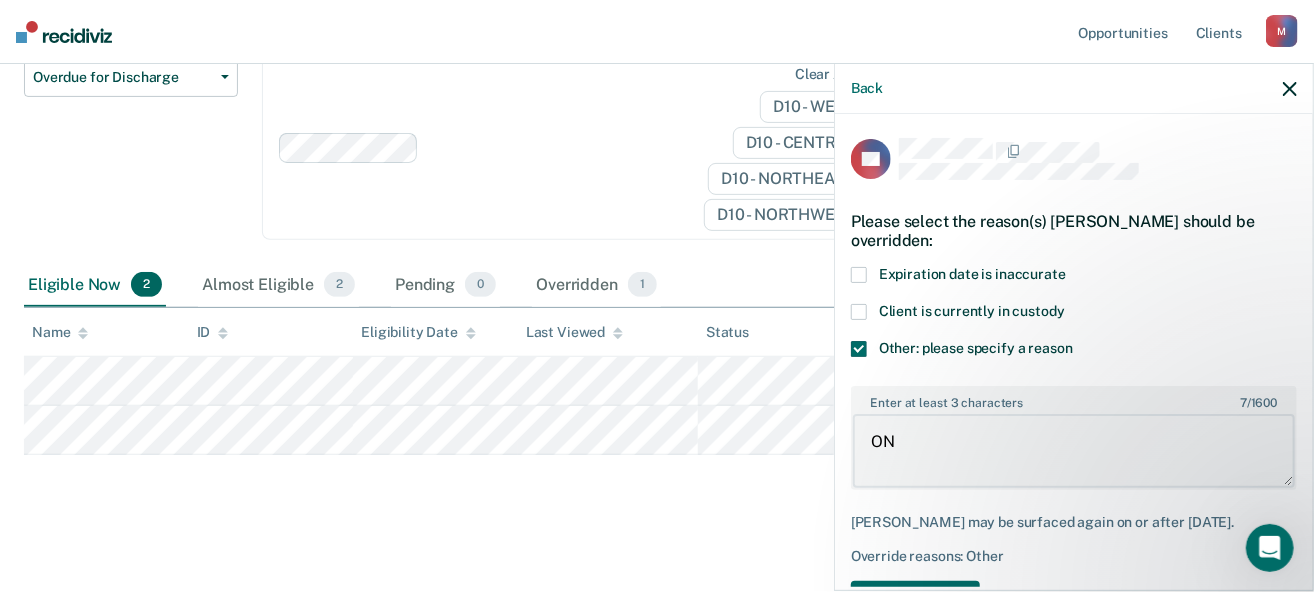 type on "O" 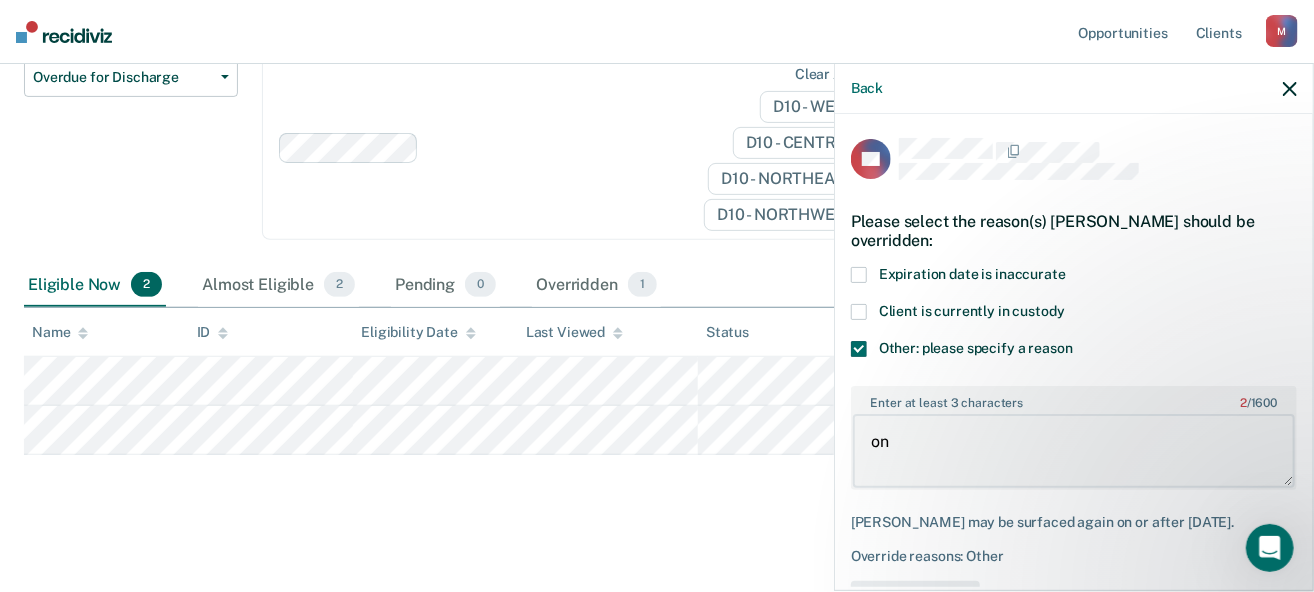 type on "o" 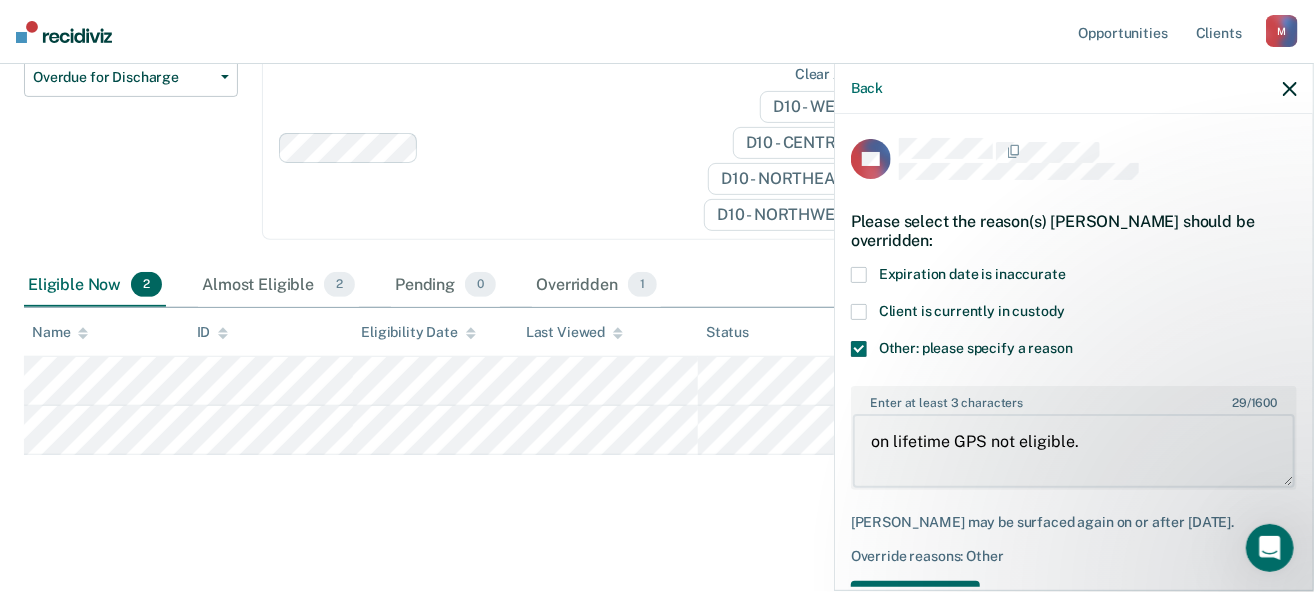 type on "on lifetime GPS not eligible." 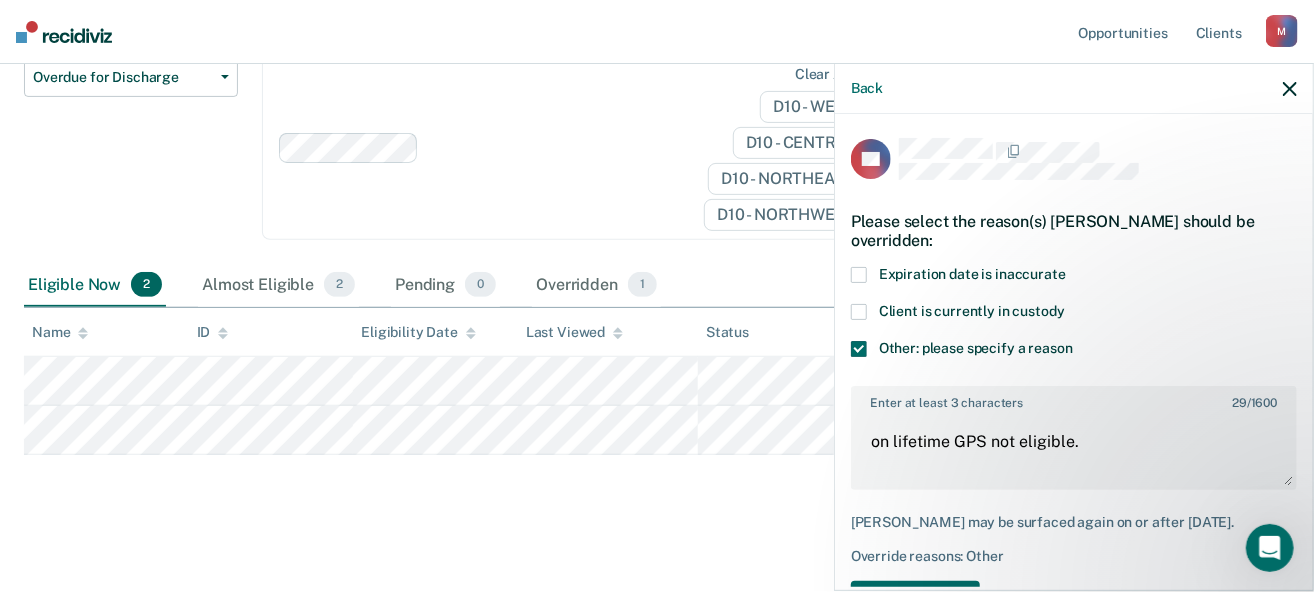 scroll, scrollTop: 65, scrollLeft: 0, axis: vertical 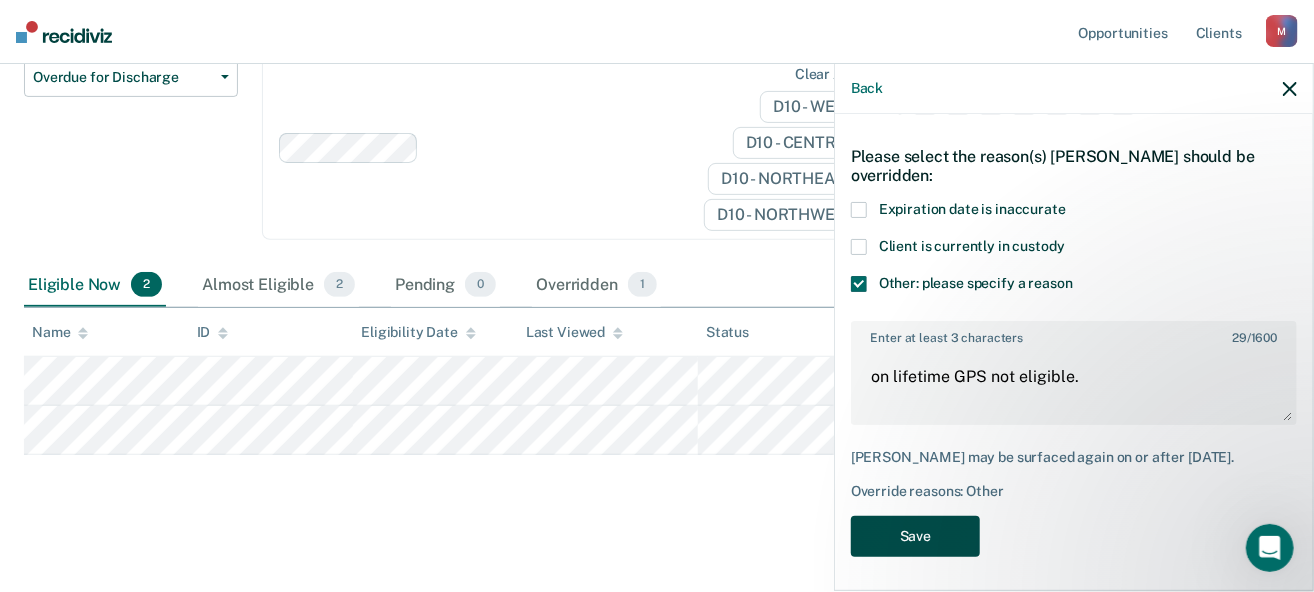 click on "Save" at bounding box center (915, 536) 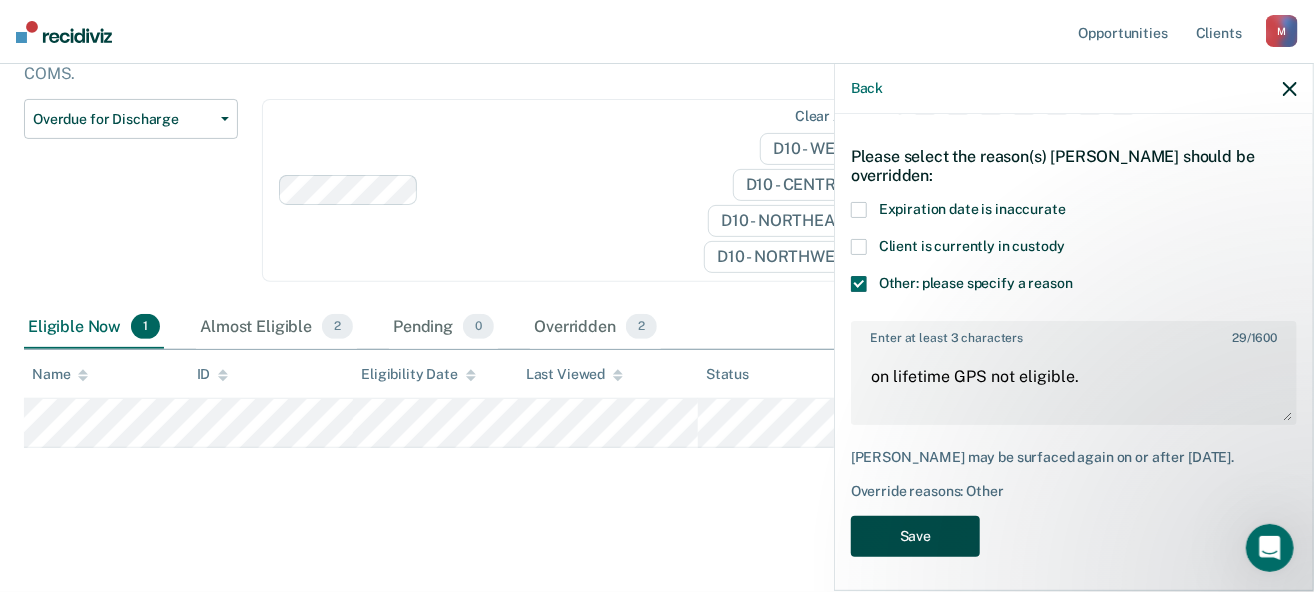 scroll, scrollTop: 147, scrollLeft: 0, axis: vertical 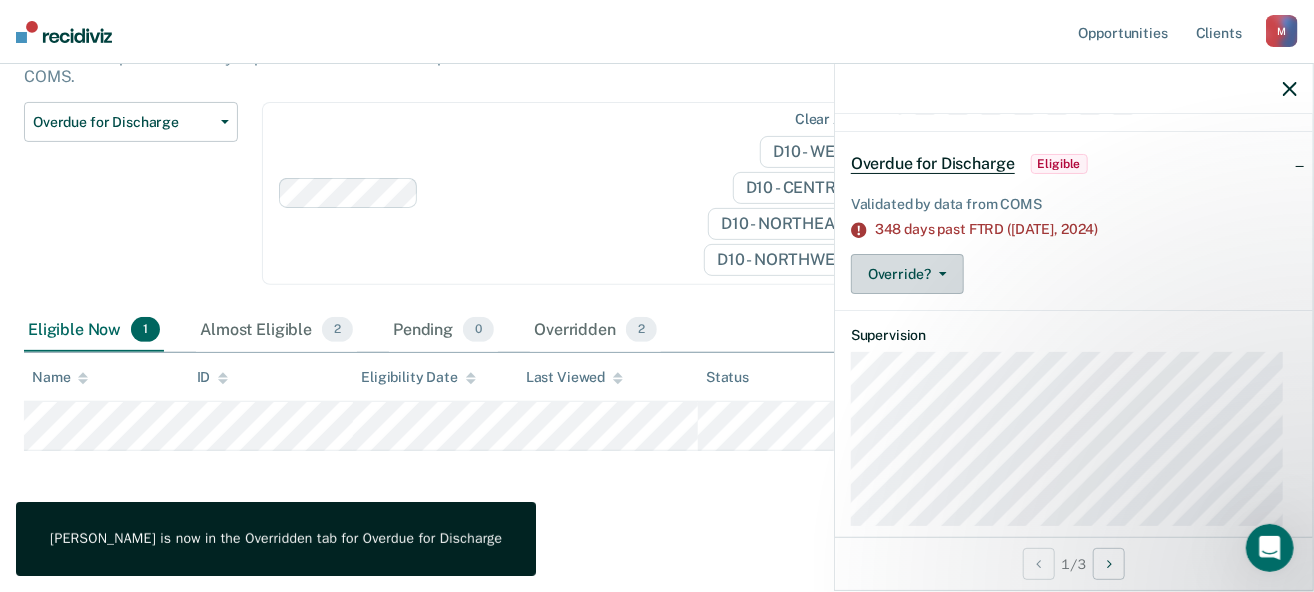 click at bounding box center (939, 274) 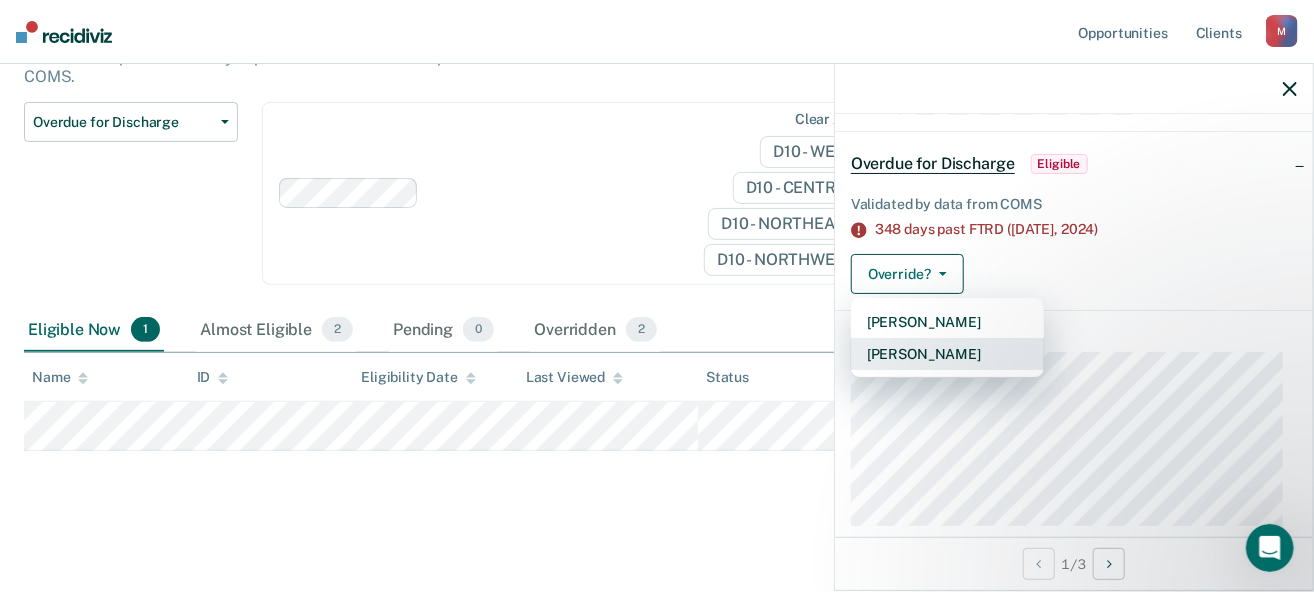 click on "[PERSON_NAME]" at bounding box center [947, 354] 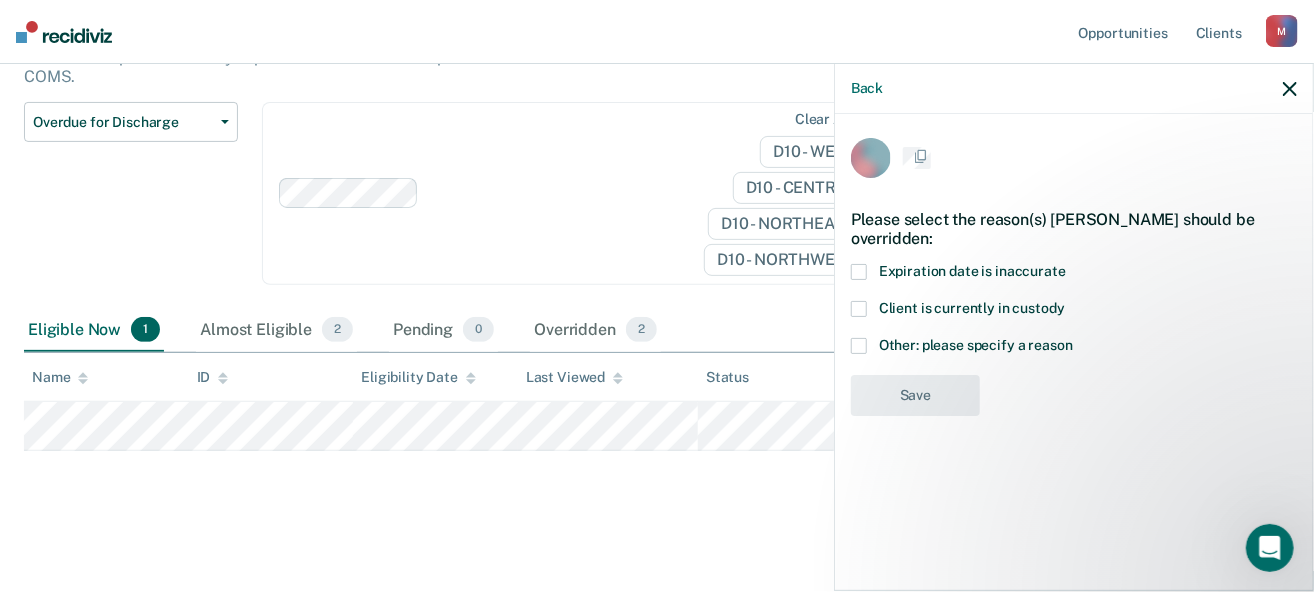 scroll, scrollTop: 0, scrollLeft: 0, axis: both 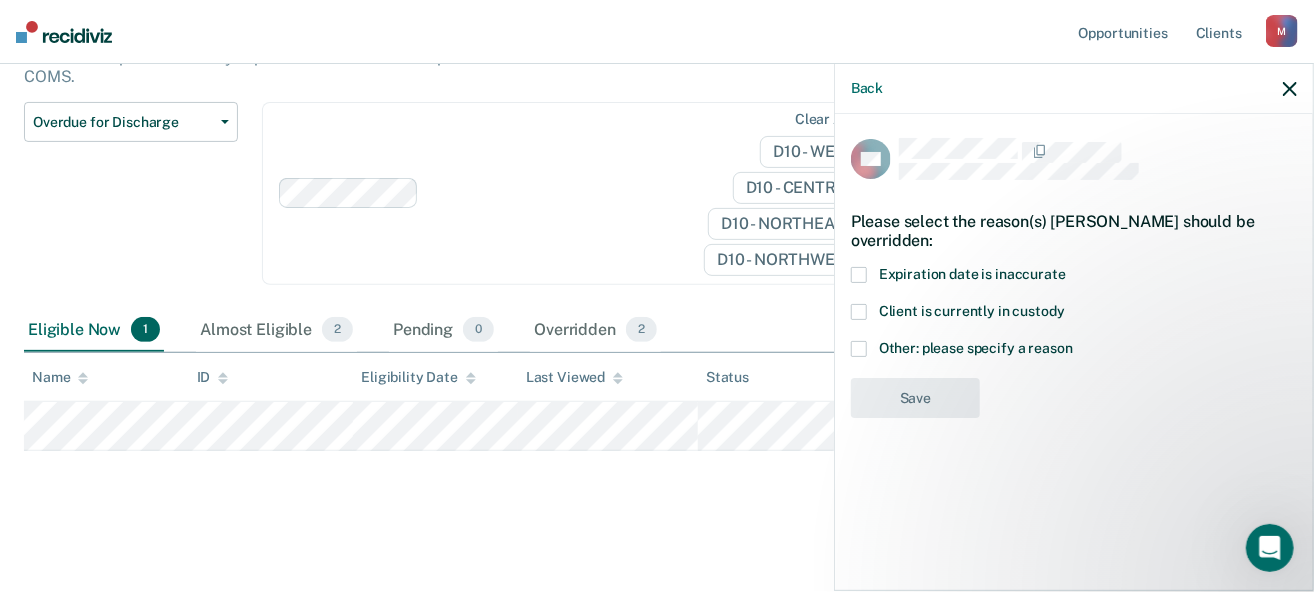 click at bounding box center [859, 349] 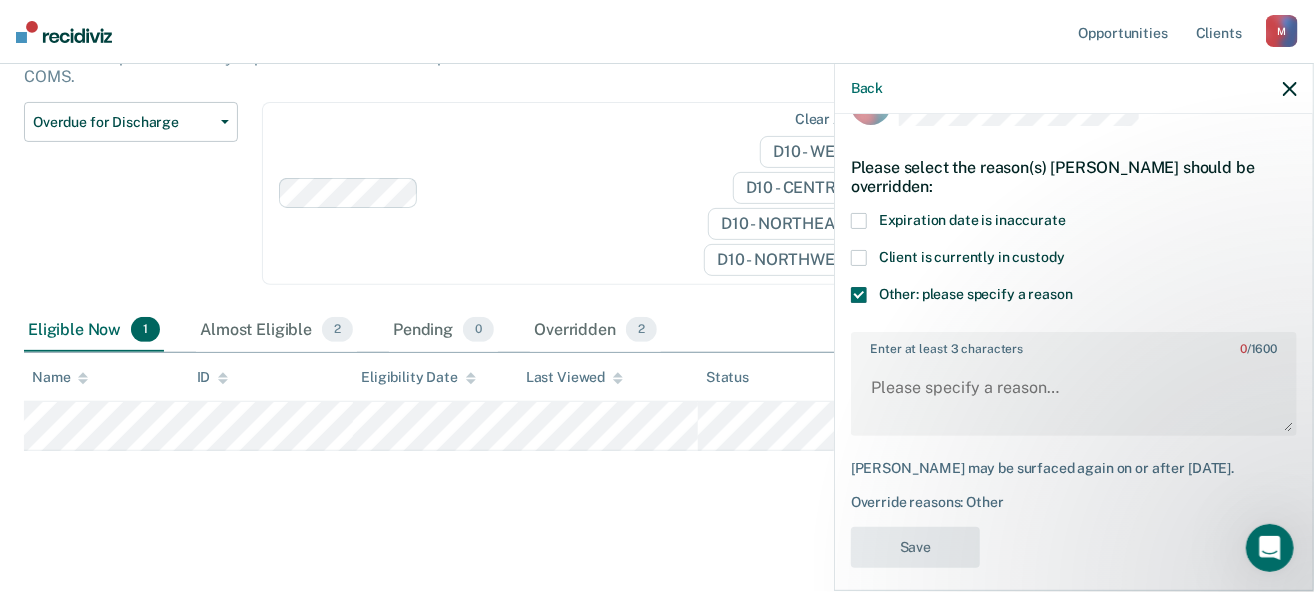 scroll, scrollTop: 56, scrollLeft: 0, axis: vertical 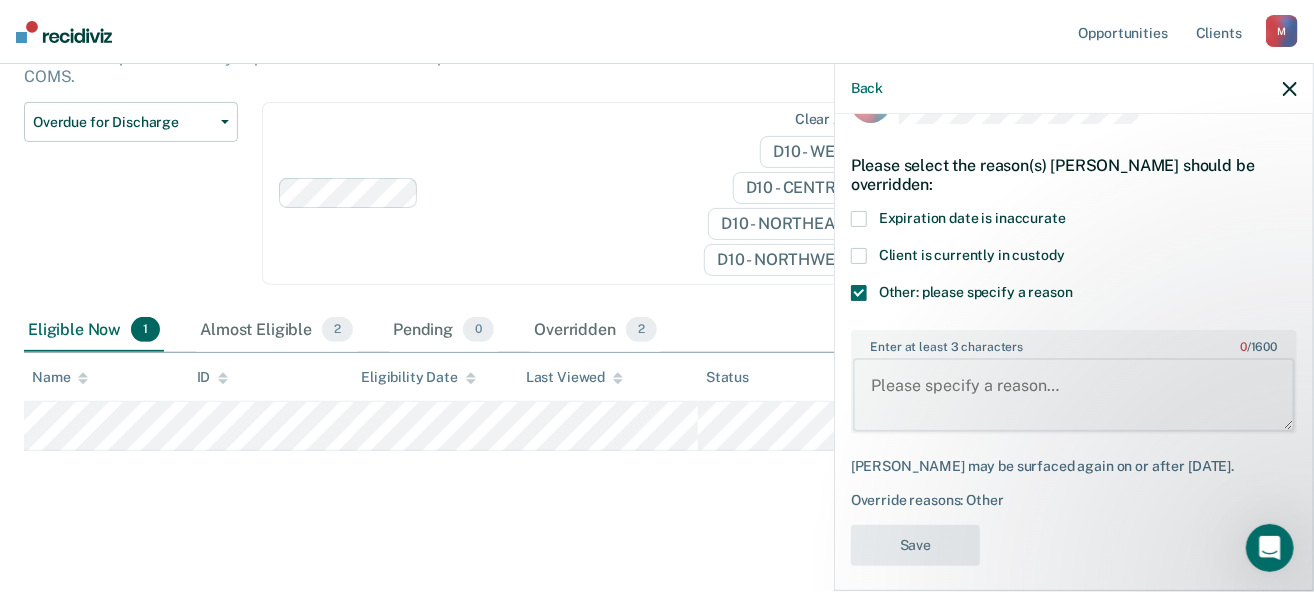 click on "Enter at least 3 characters 0  /  1600" at bounding box center [1074, 395] 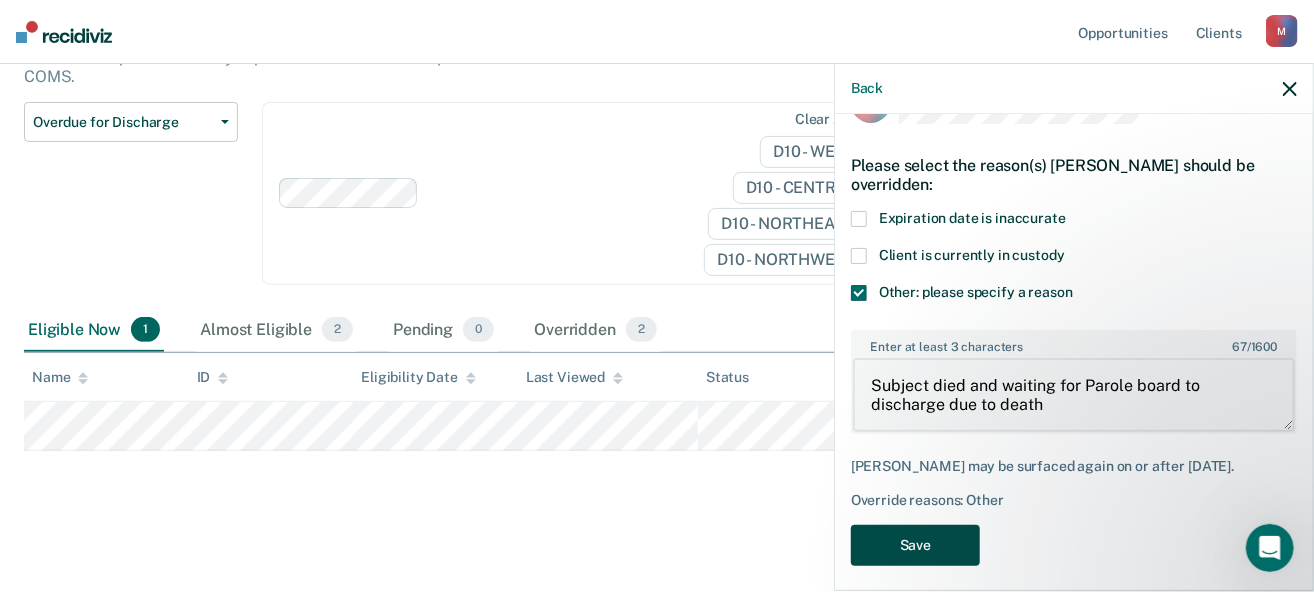 type on "Subject died and waiting for Parole board to discharge due to death" 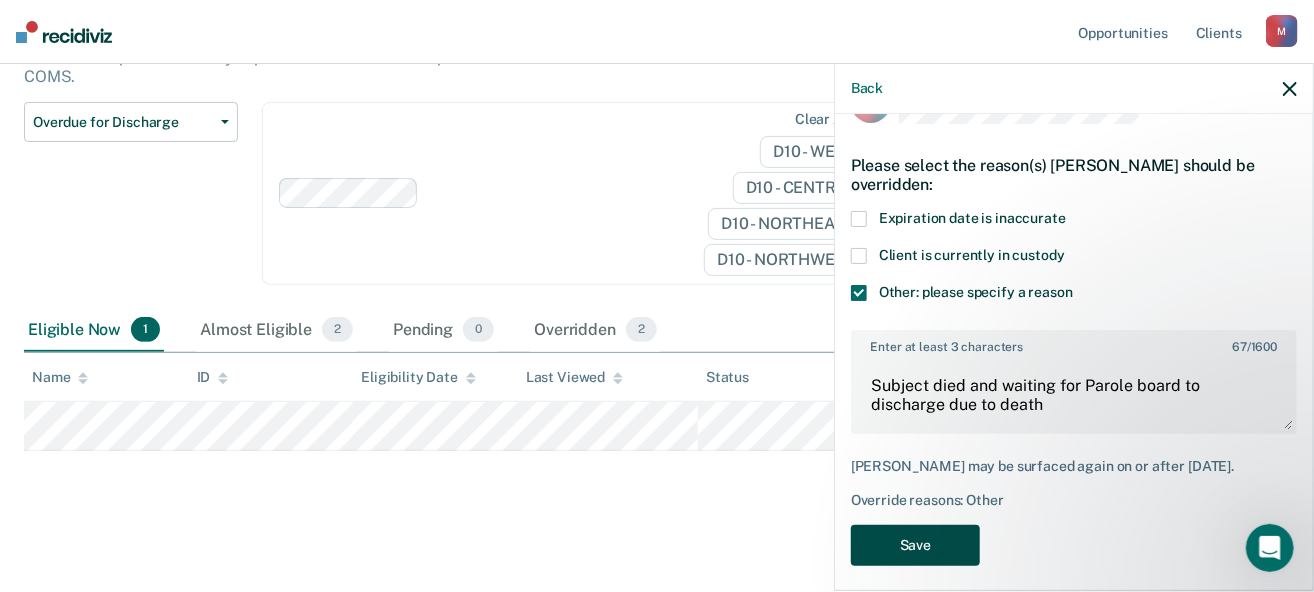 click on "Save" at bounding box center (915, 545) 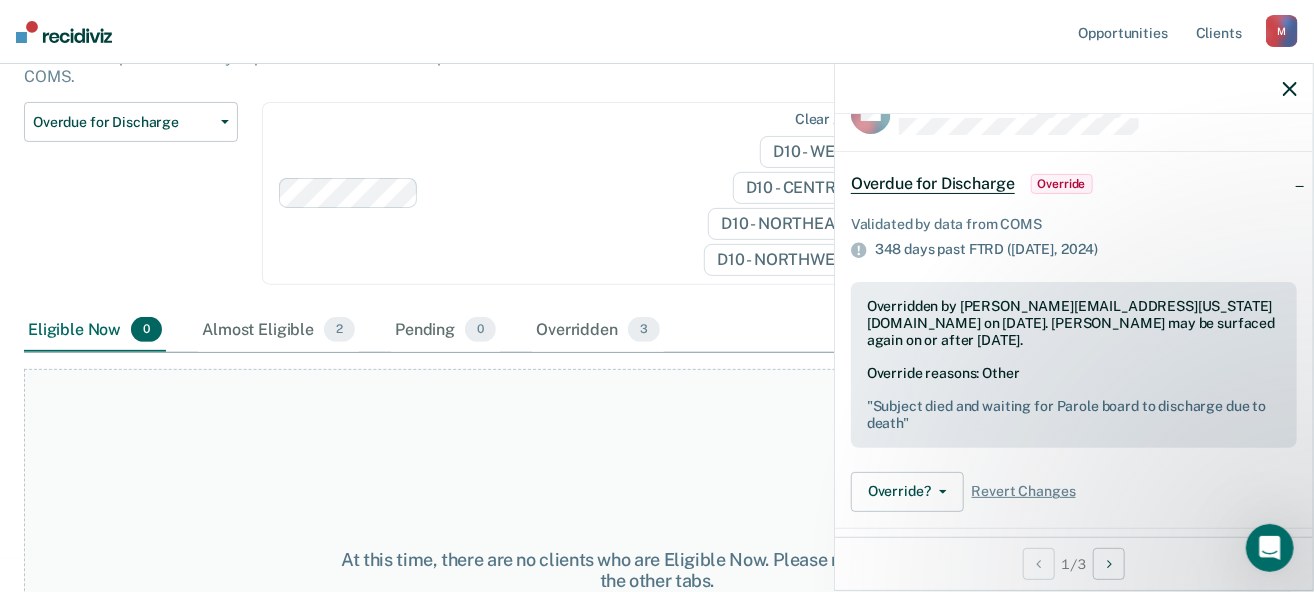 scroll, scrollTop: 0, scrollLeft: 0, axis: both 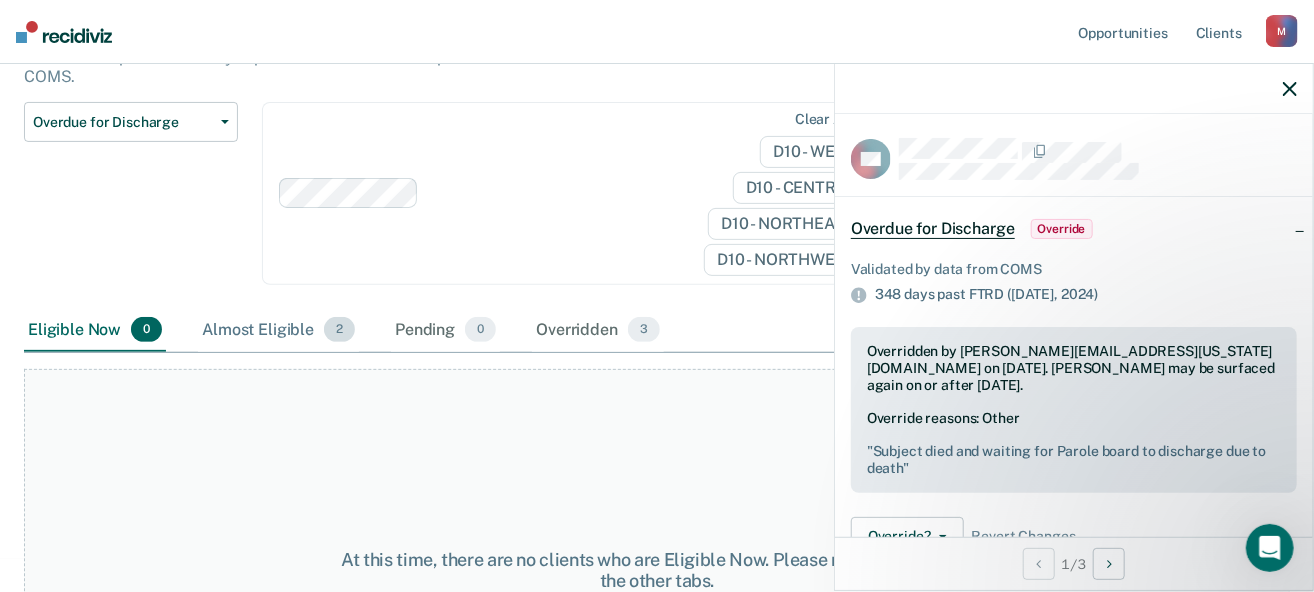 click on "Almost Eligible 2" at bounding box center (278, 331) 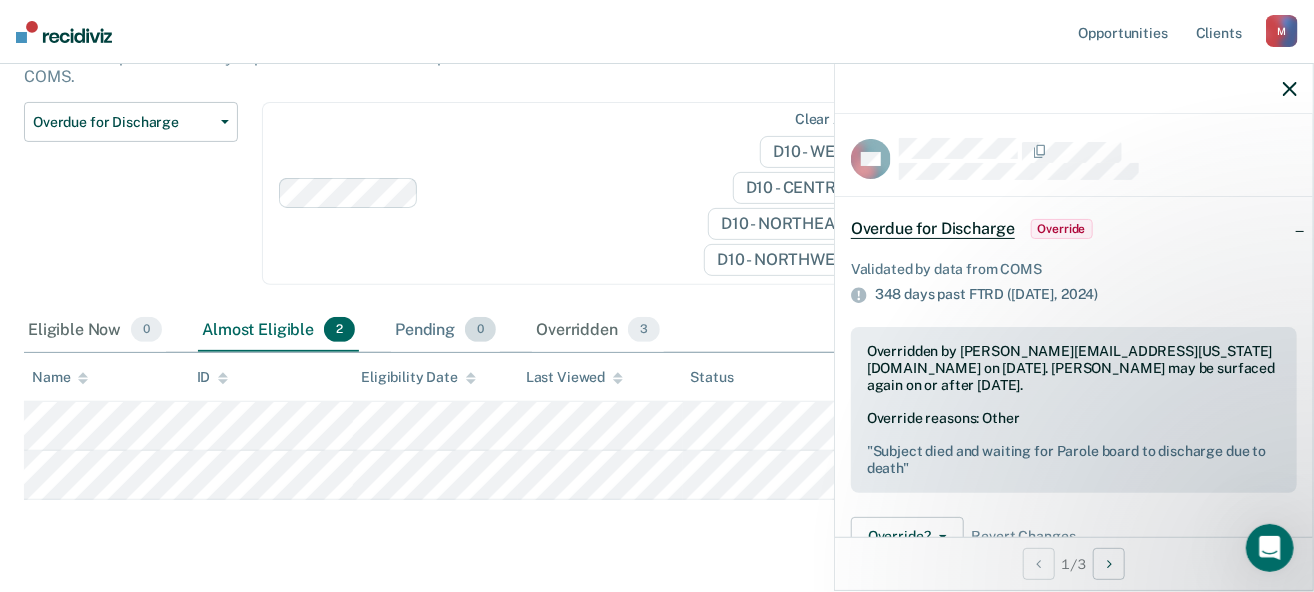 click on "Pending 0" at bounding box center (445, 331) 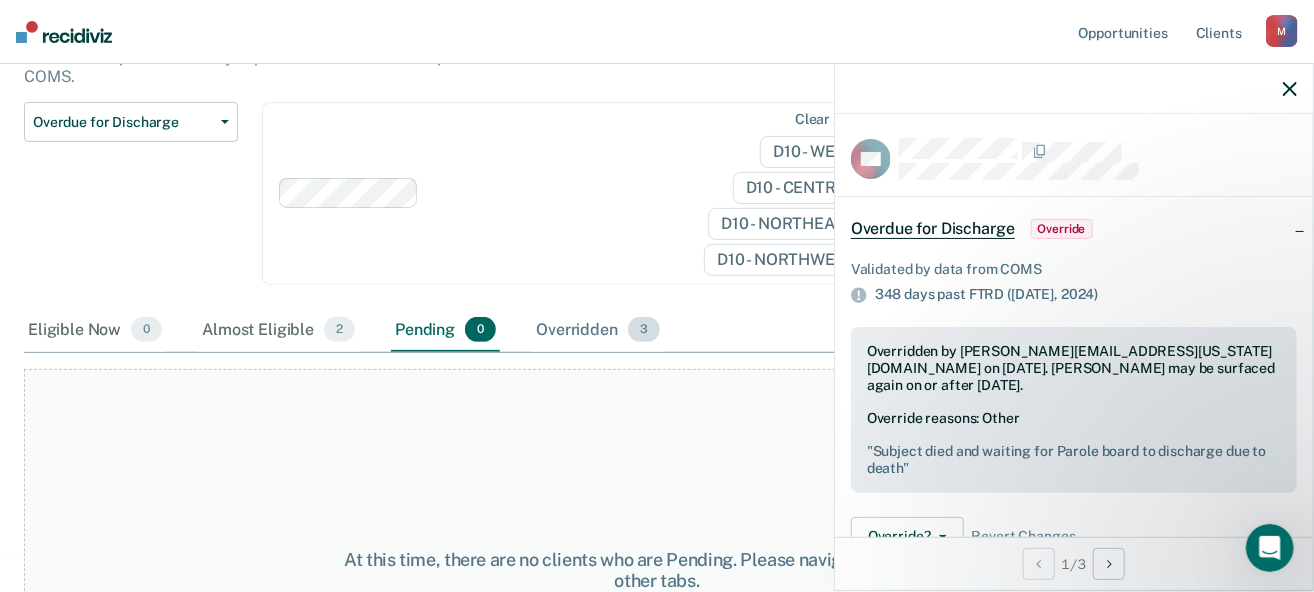 click on "Overridden 3" at bounding box center (598, 331) 